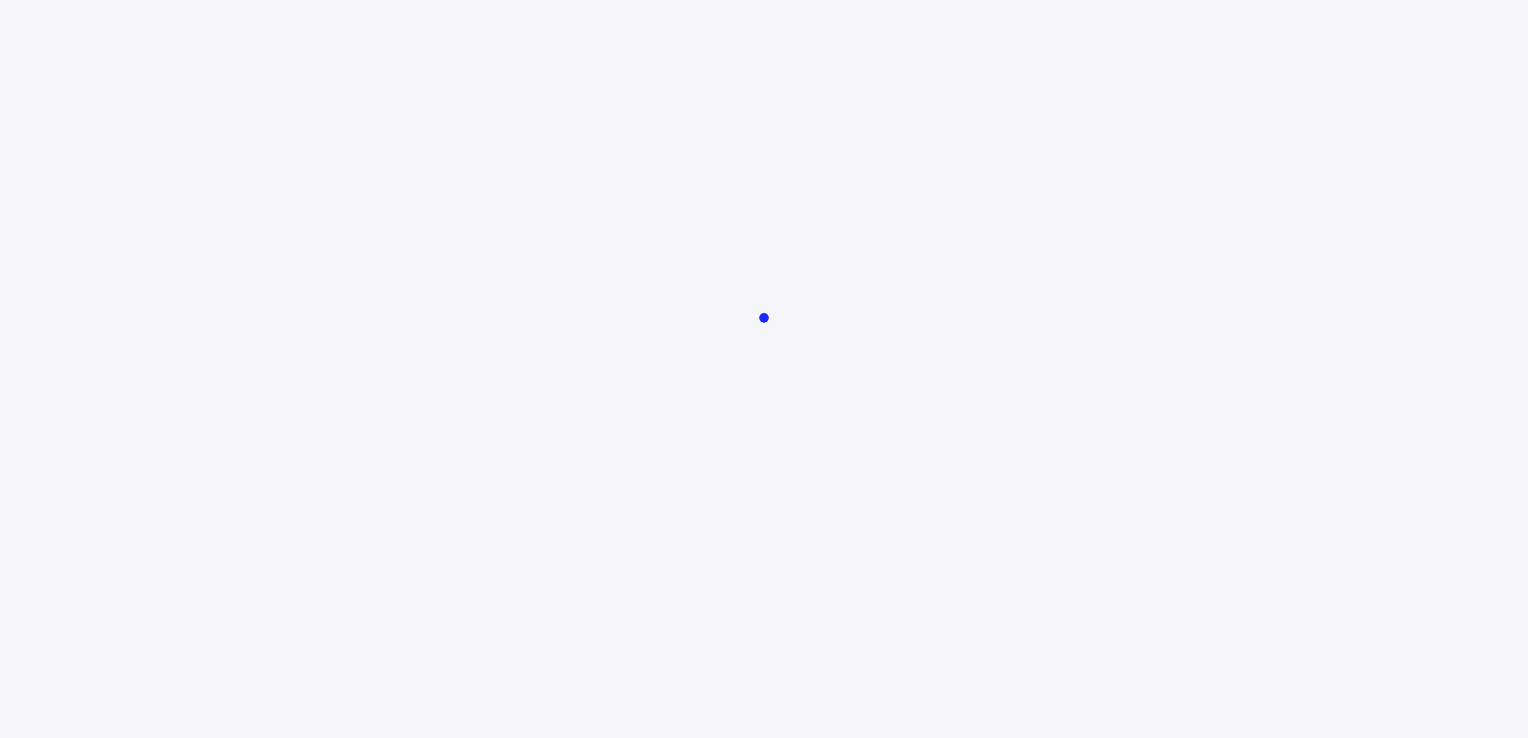 scroll, scrollTop: 0, scrollLeft: 0, axis: both 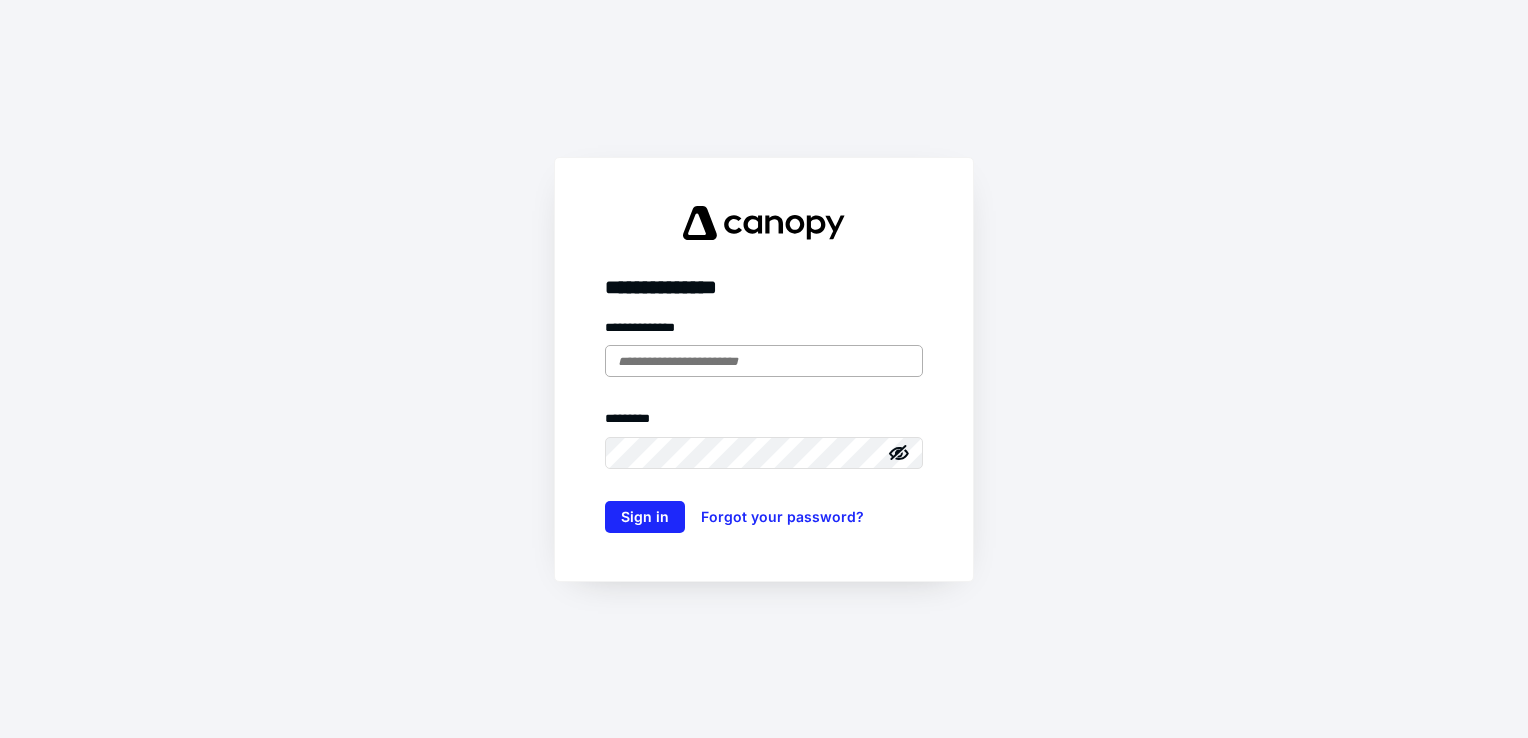click at bounding box center (764, 361) 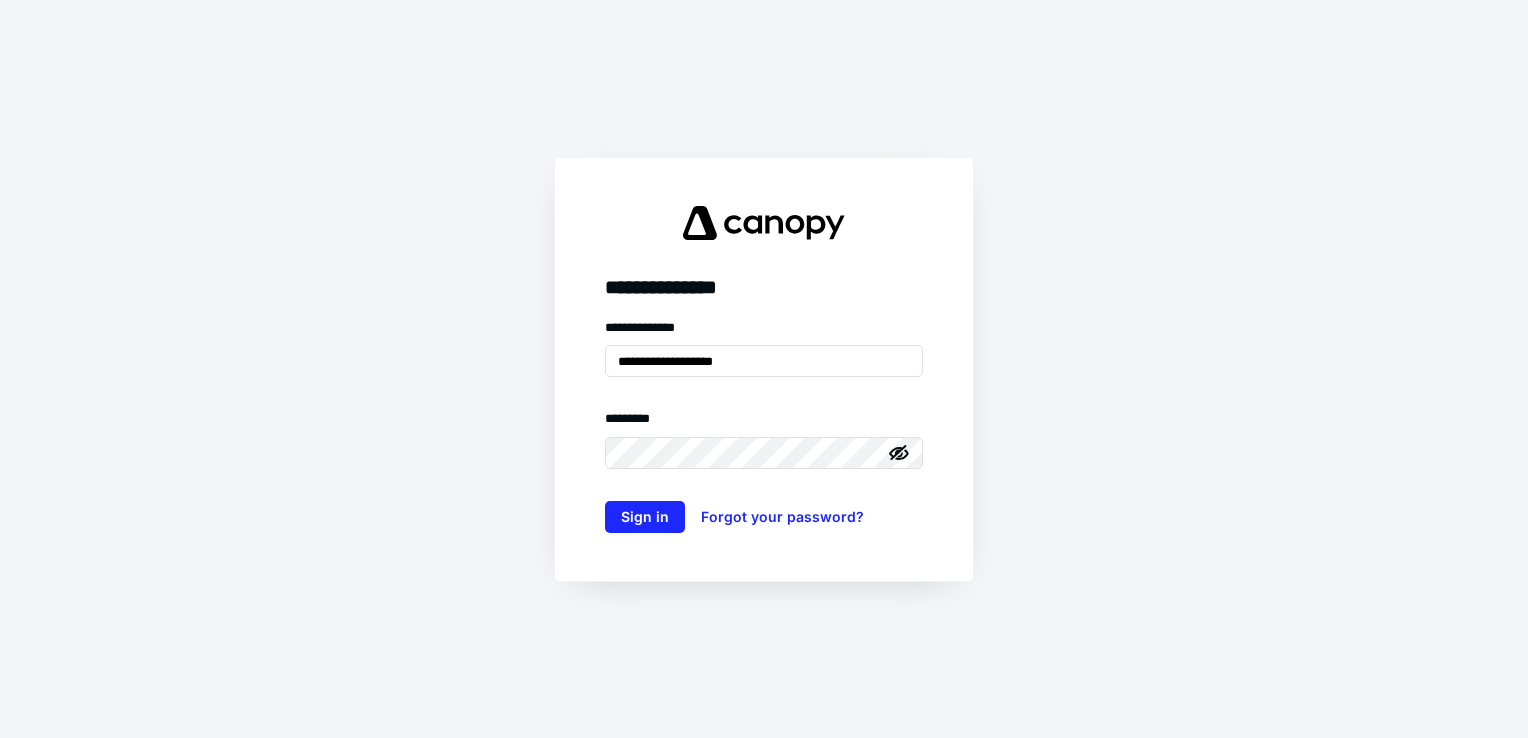 click 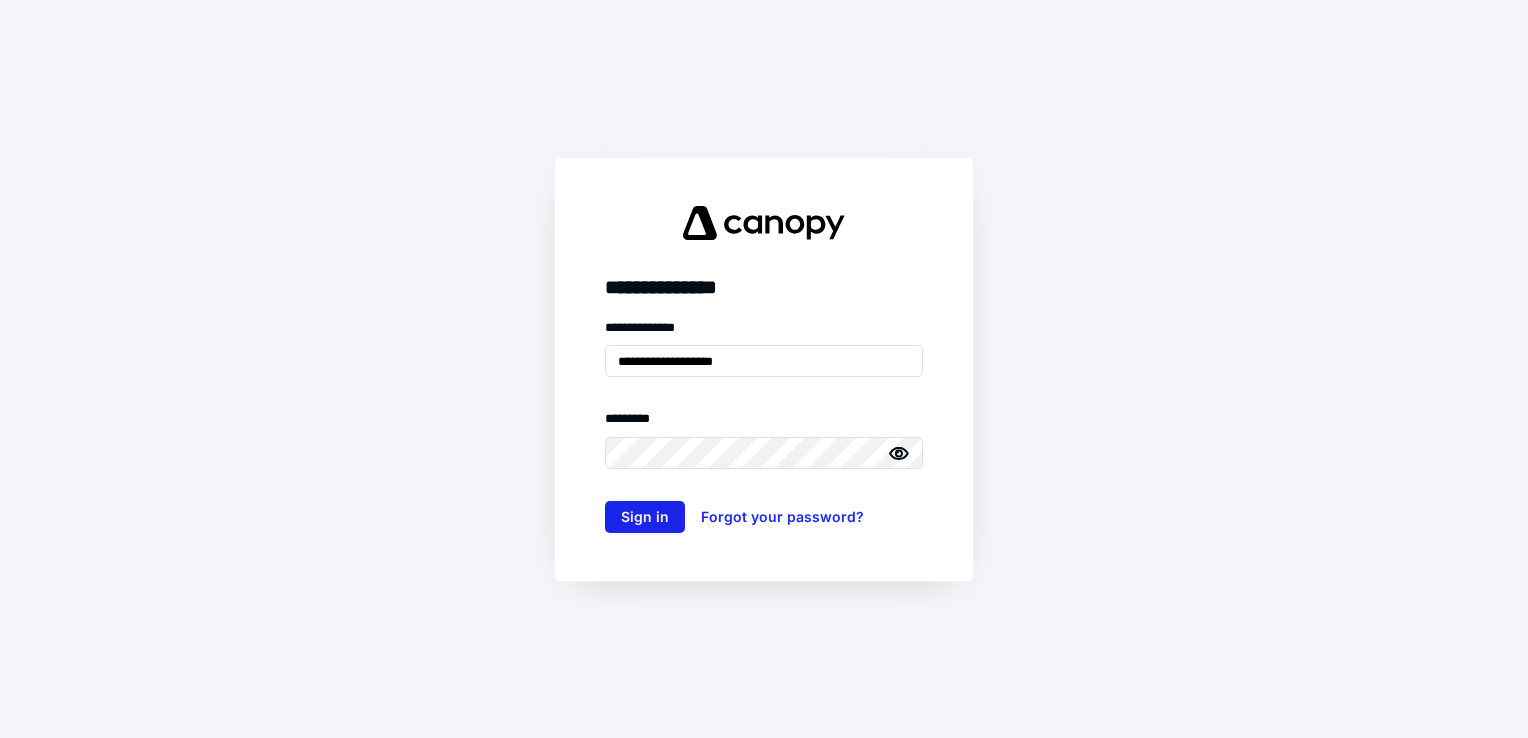 click on "Sign in" at bounding box center (645, 517) 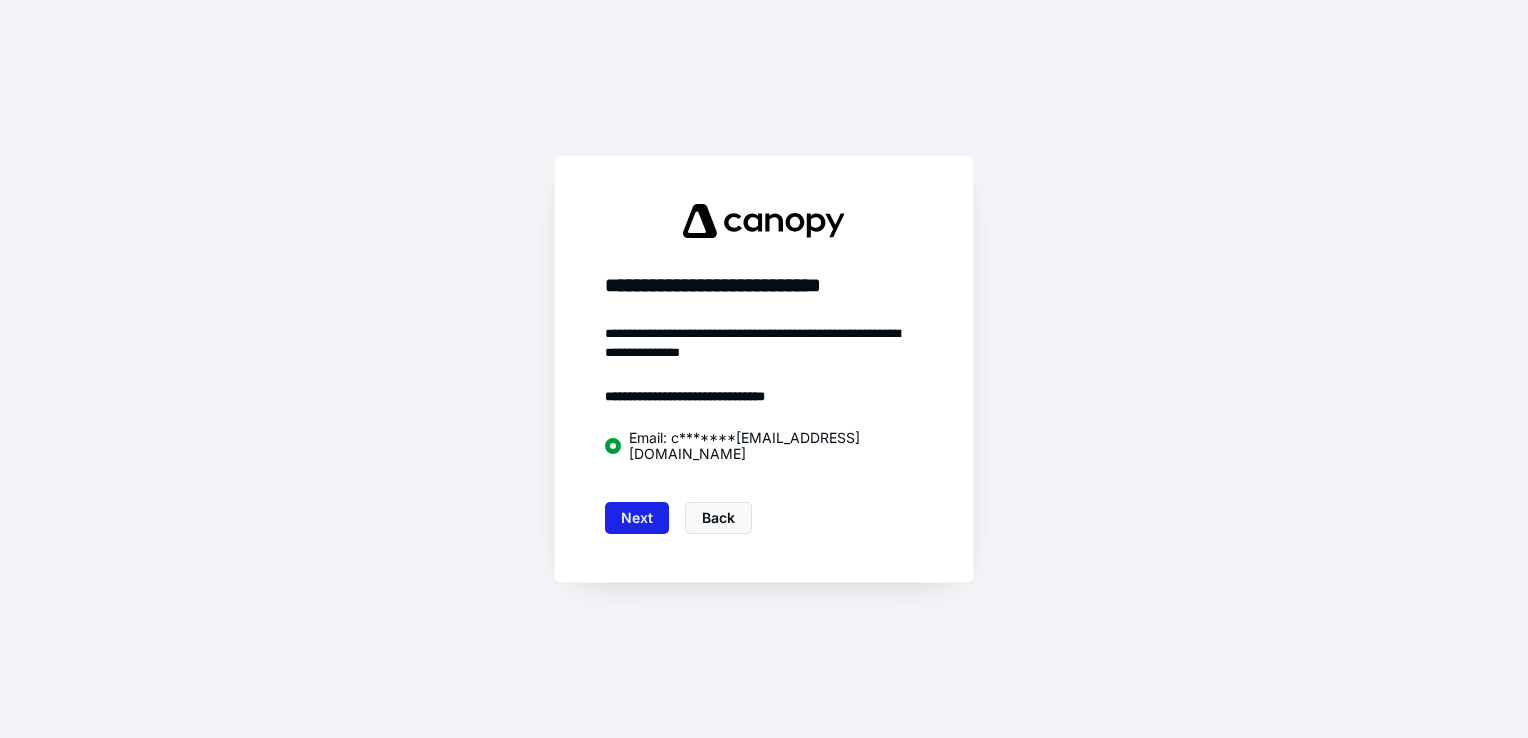click on "Next" at bounding box center (637, 518) 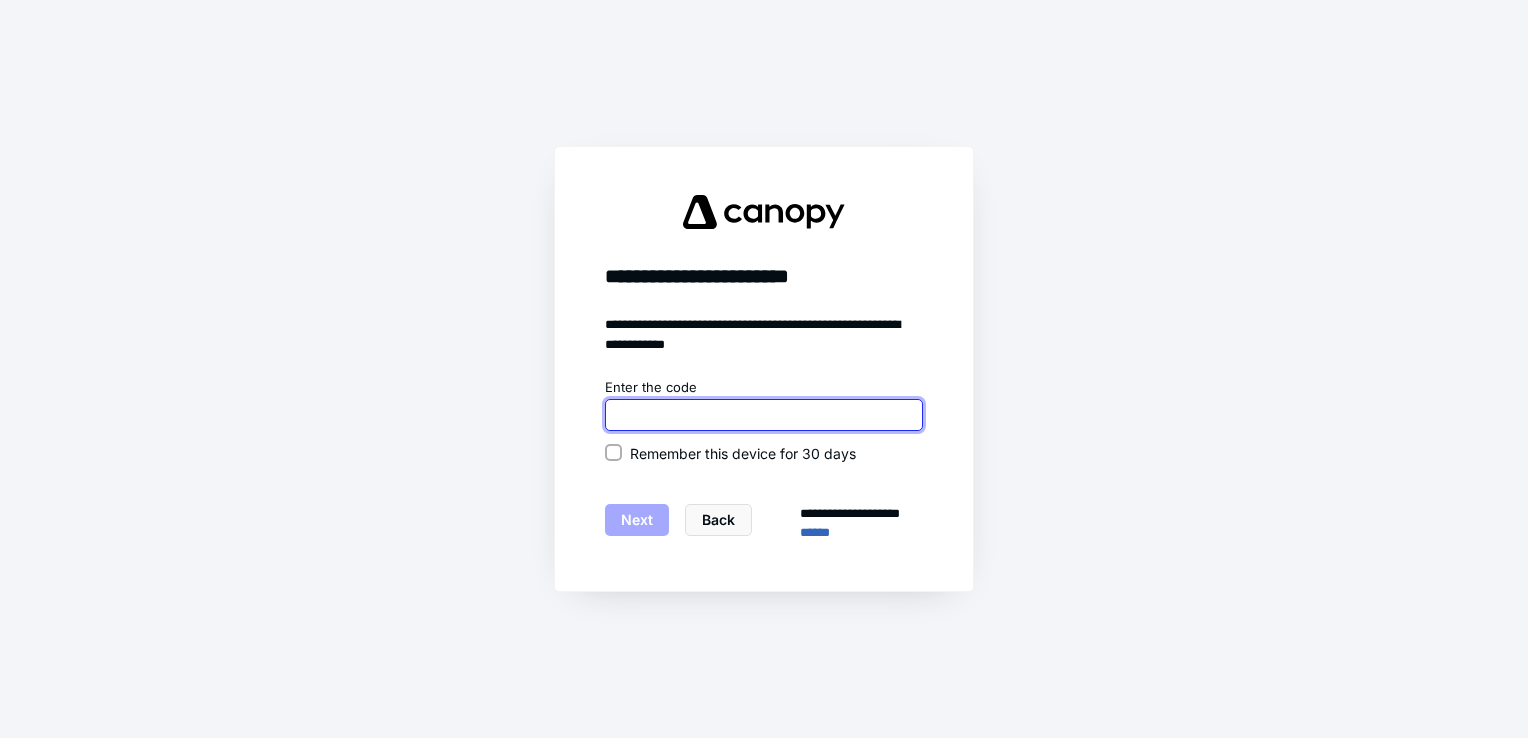 click at bounding box center [764, 415] 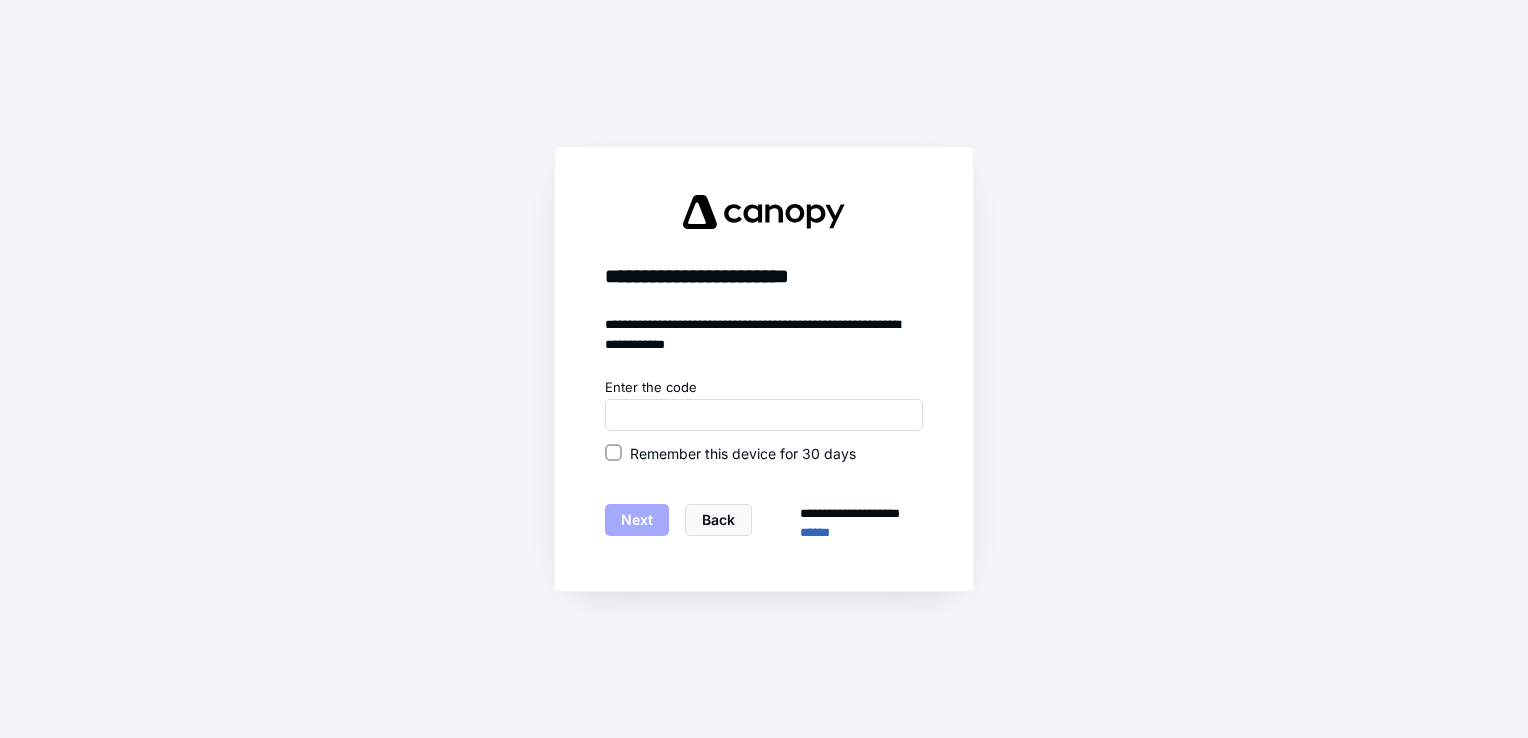click 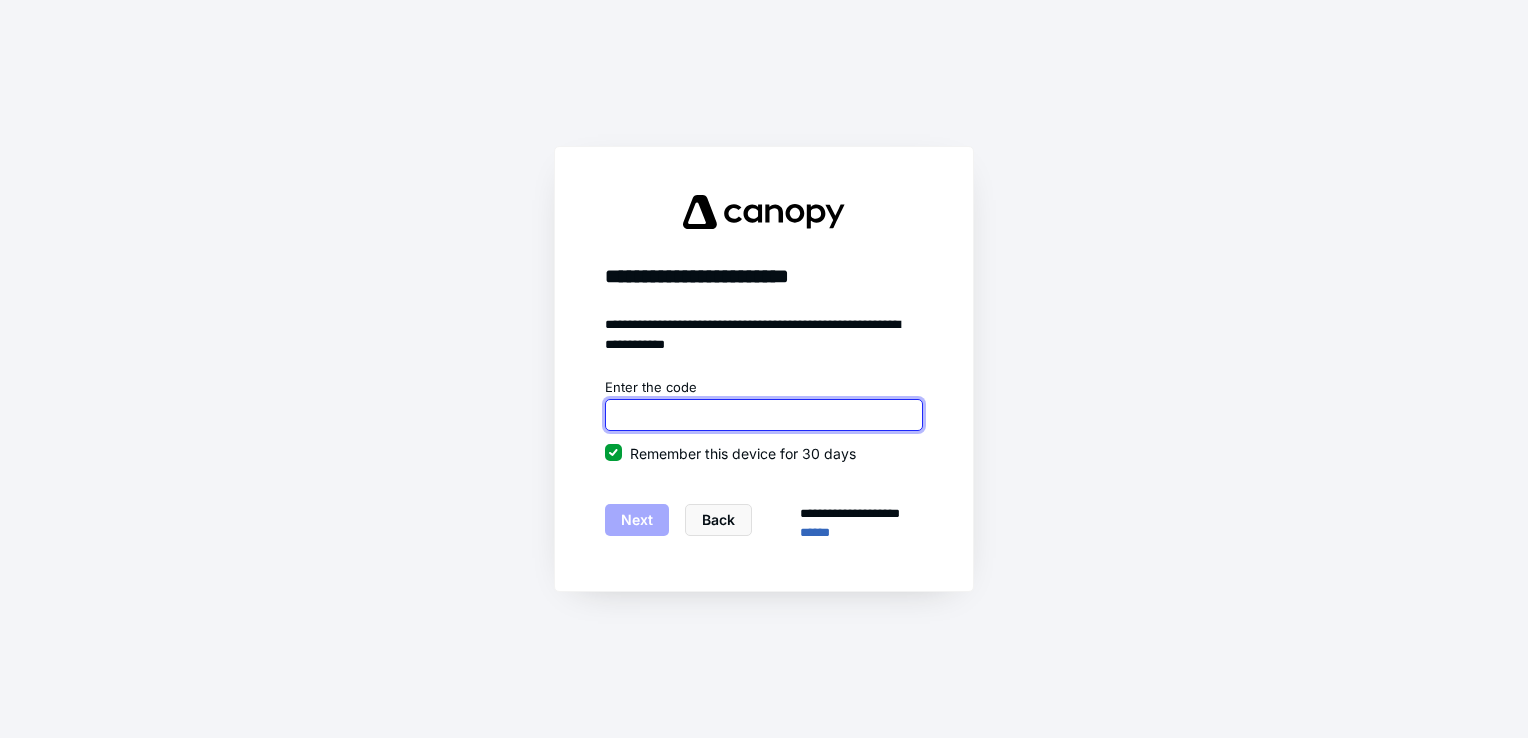 click at bounding box center [764, 415] 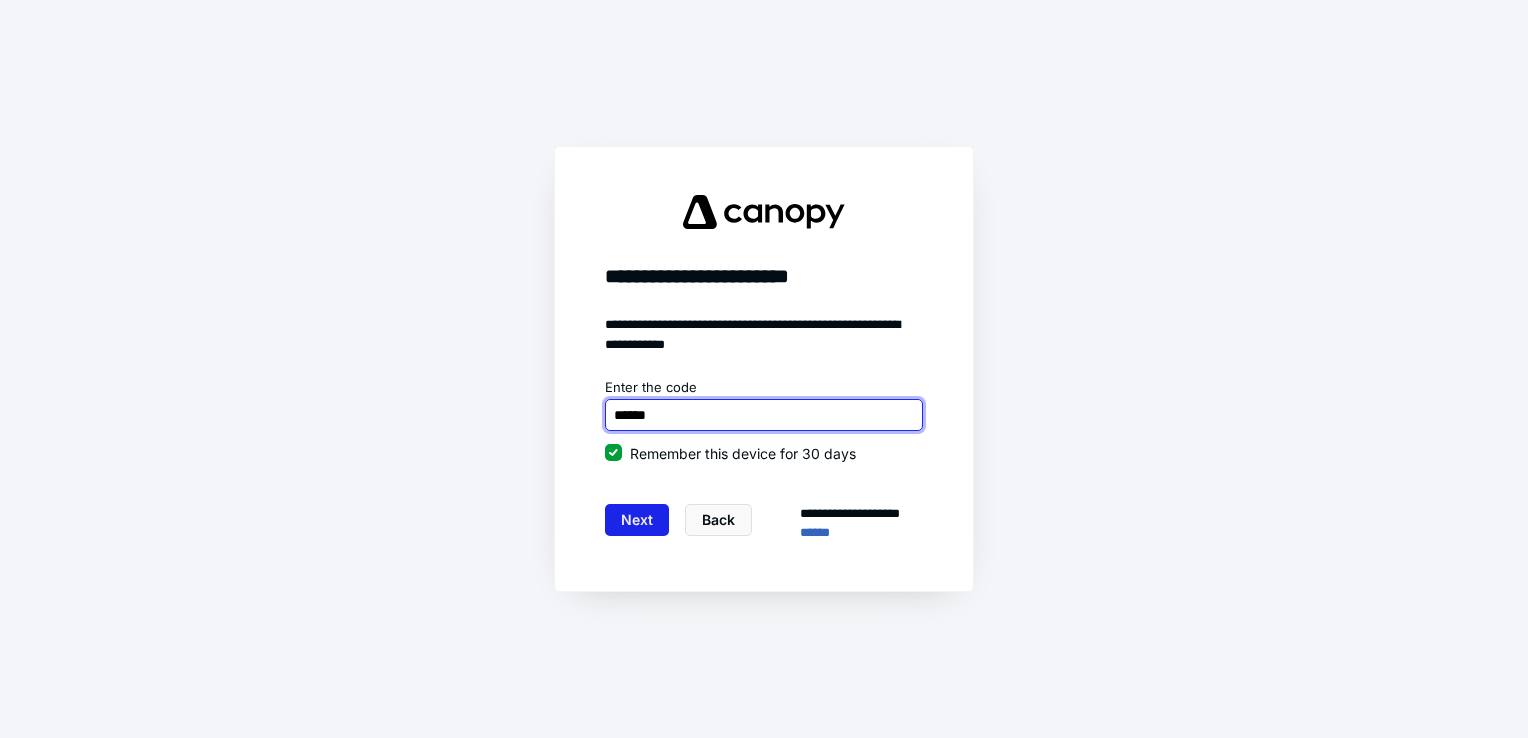 type on "******" 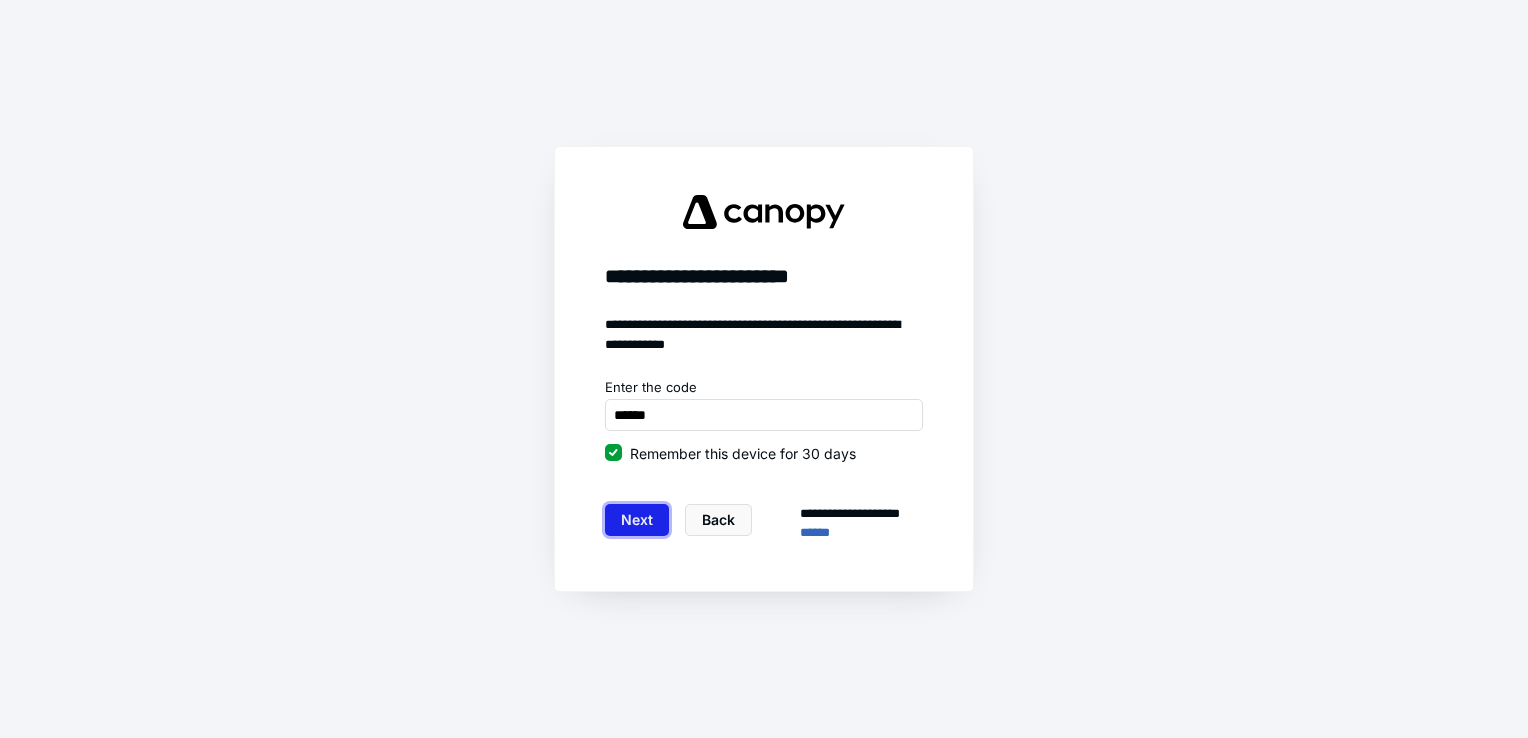 click on "Next" at bounding box center [637, 520] 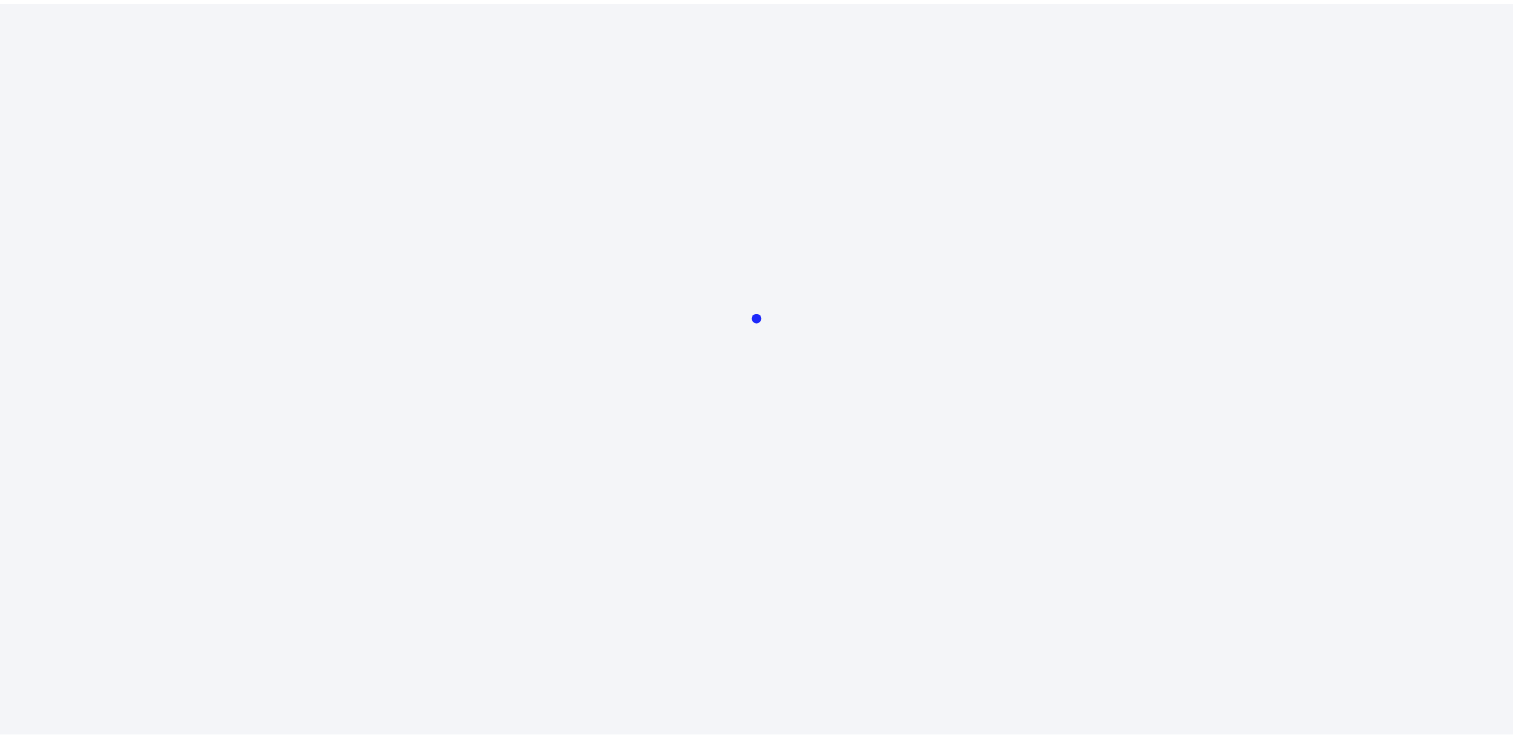 scroll, scrollTop: 0, scrollLeft: 0, axis: both 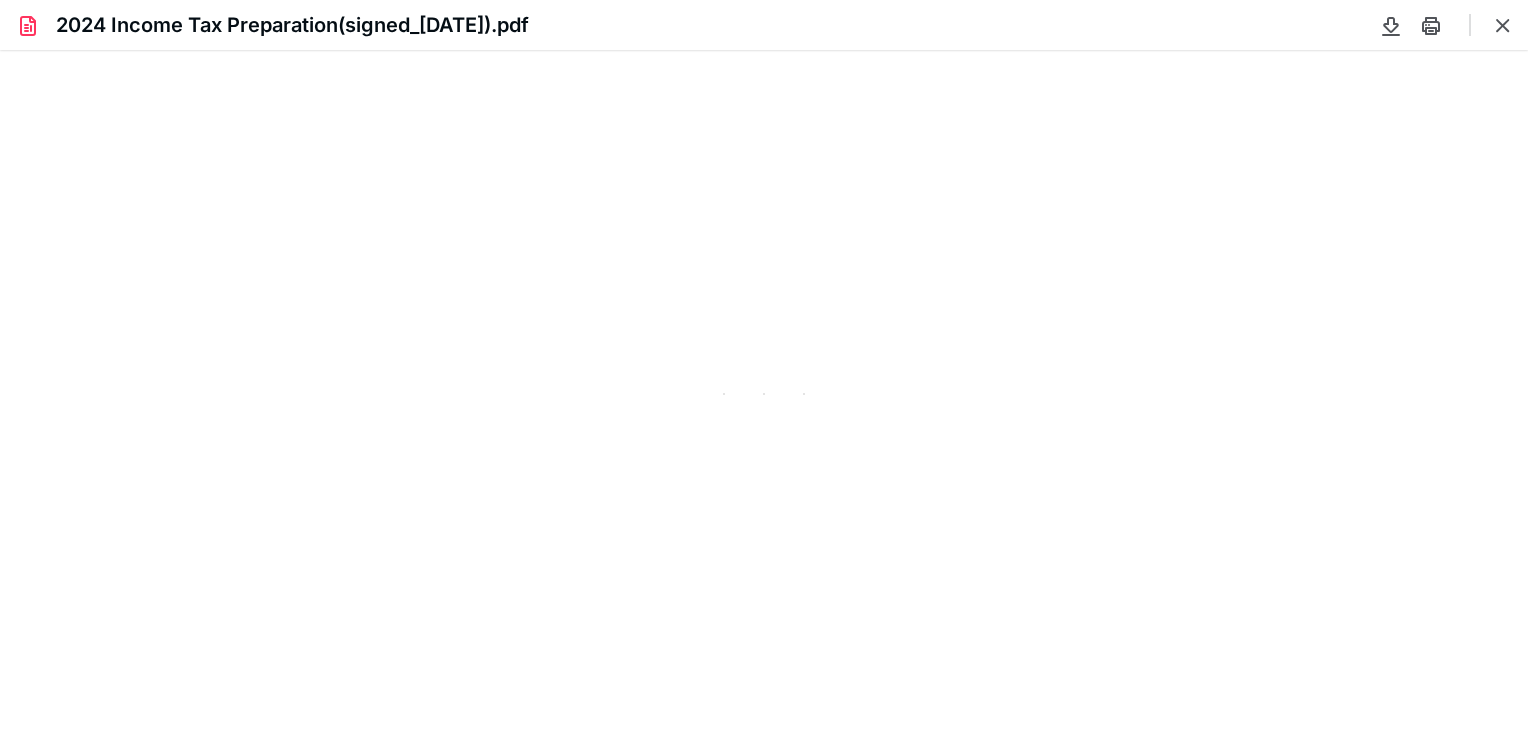 type on "82" 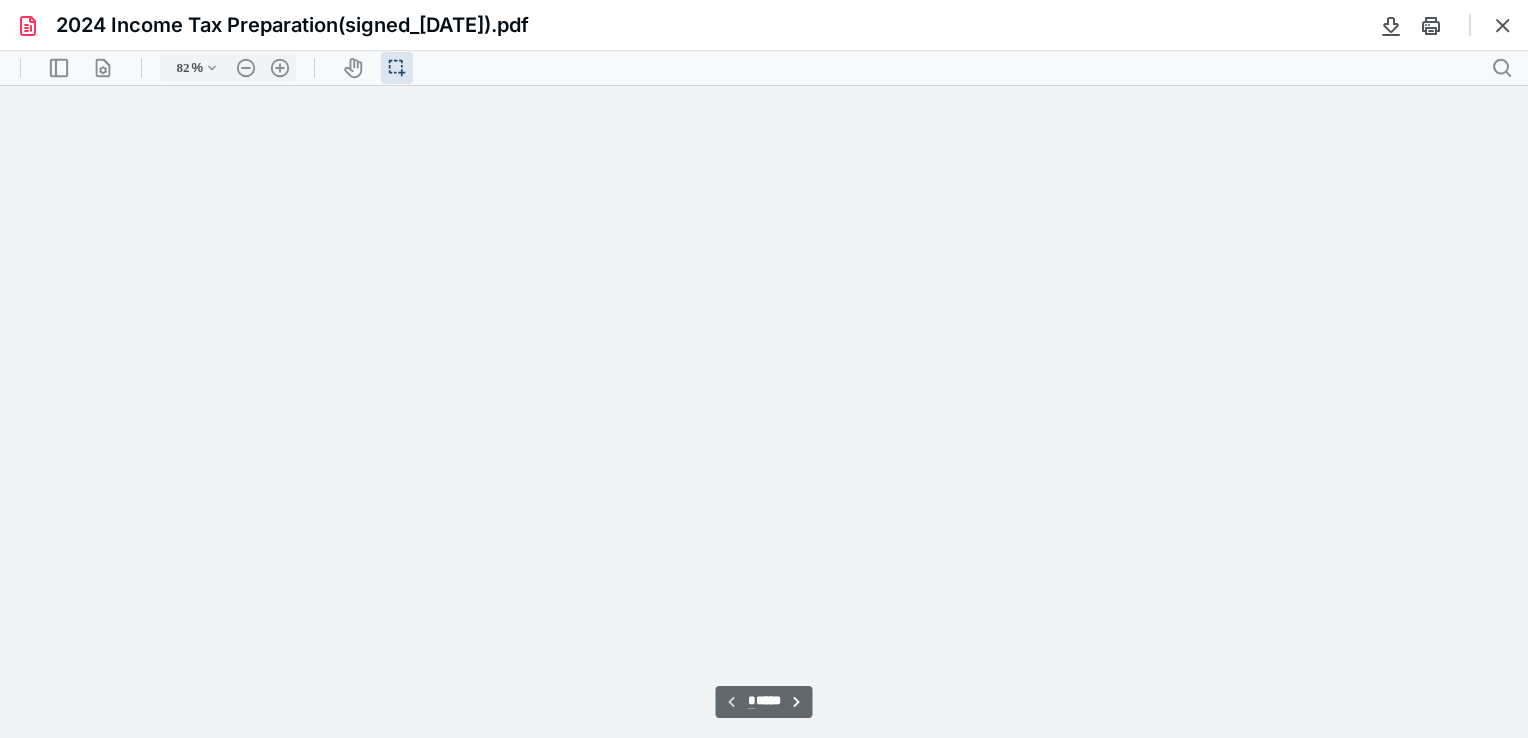 scroll, scrollTop: 39, scrollLeft: 0, axis: vertical 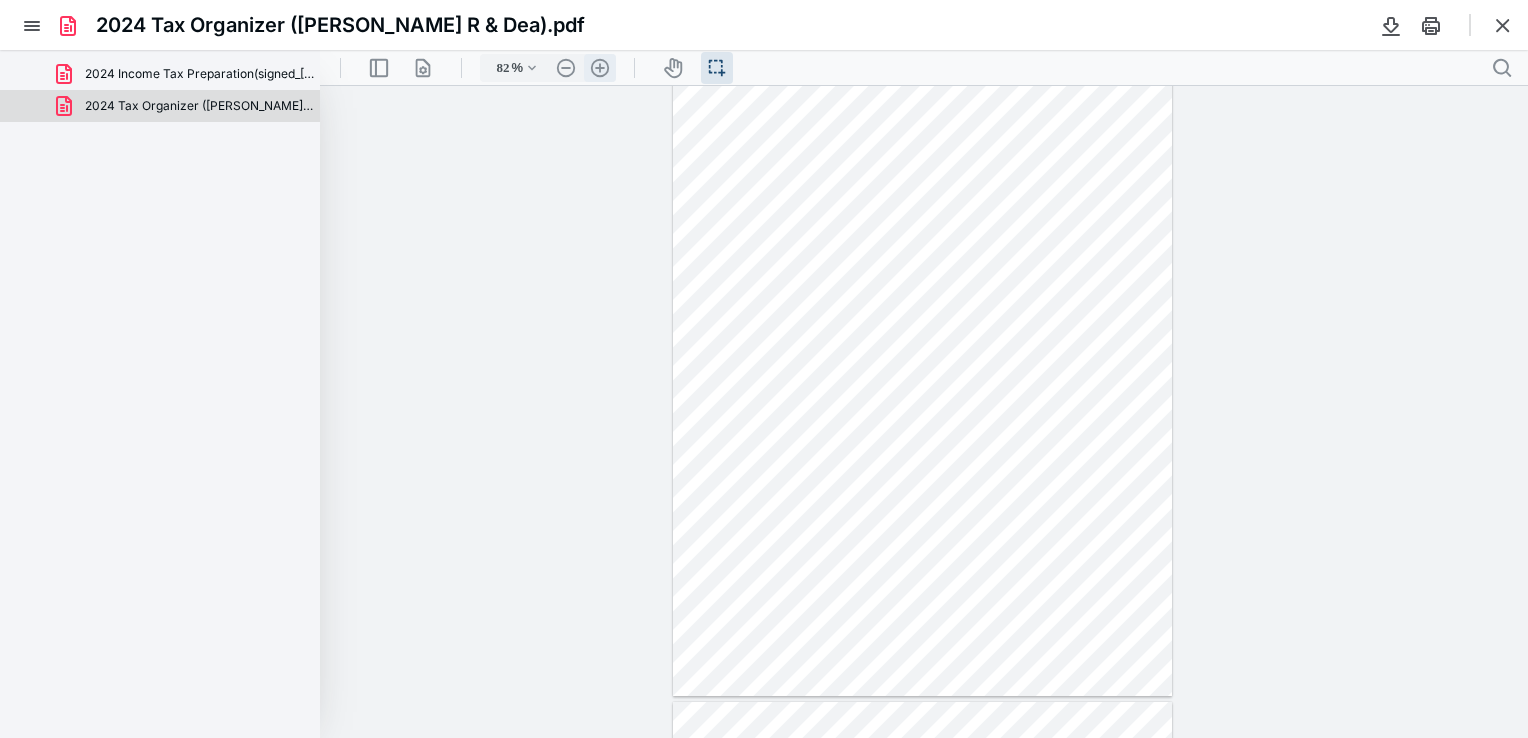 click on ".cls-1{fill:#abb0c4;} icon - header - zoom - in - line" at bounding box center [600, 68] 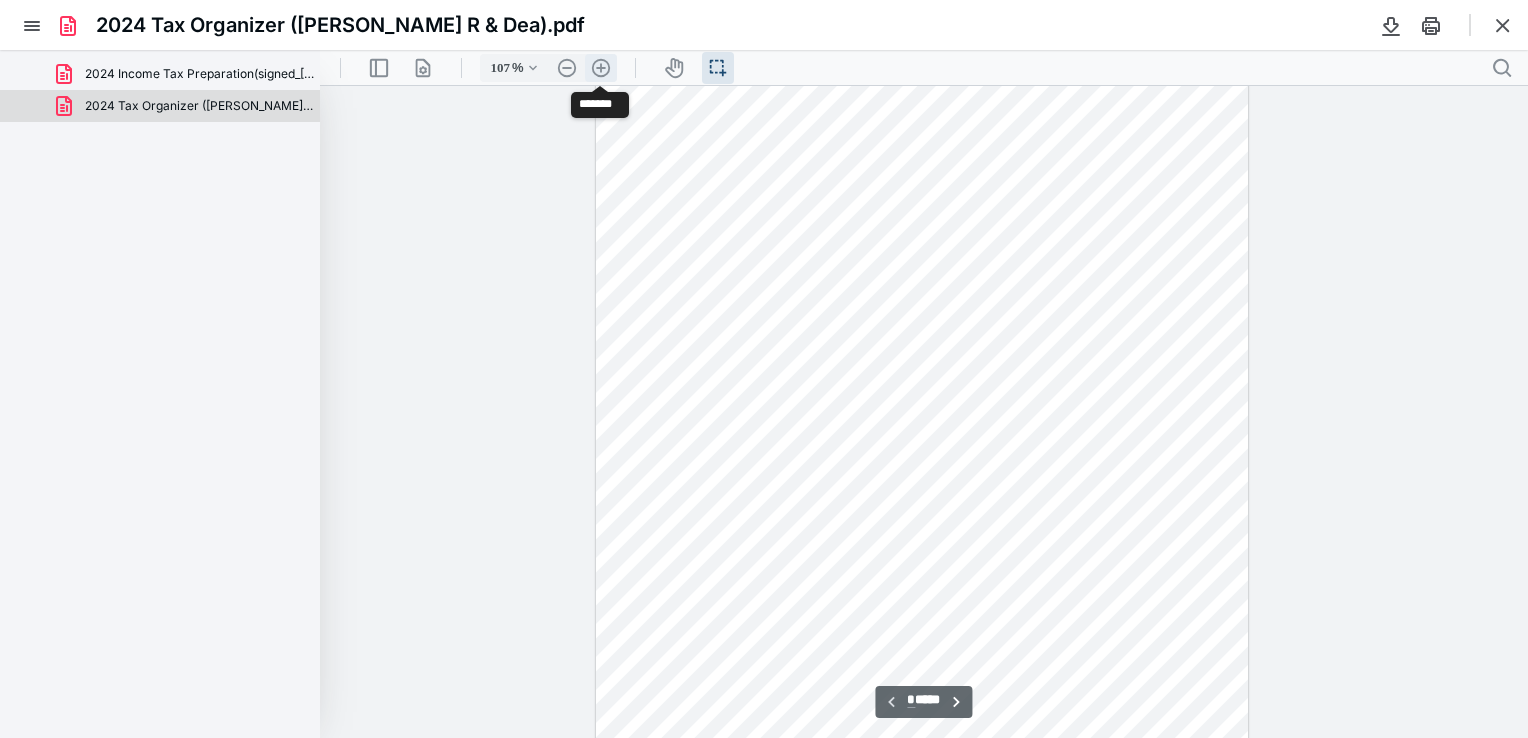 click on ".cls-1{fill:#abb0c4;} icon - header - zoom - in - line" at bounding box center [601, 68] 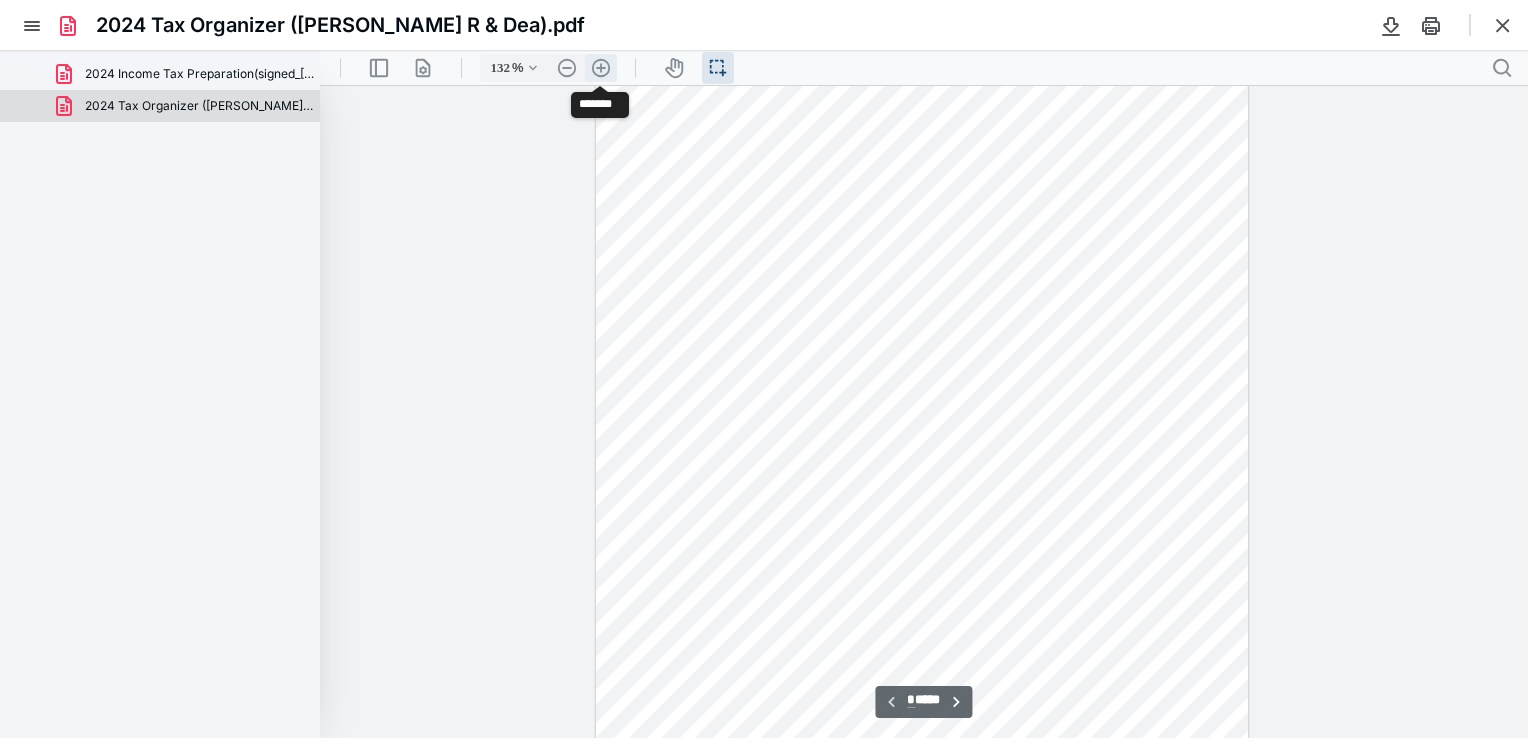 scroll, scrollTop: 252, scrollLeft: 0, axis: vertical 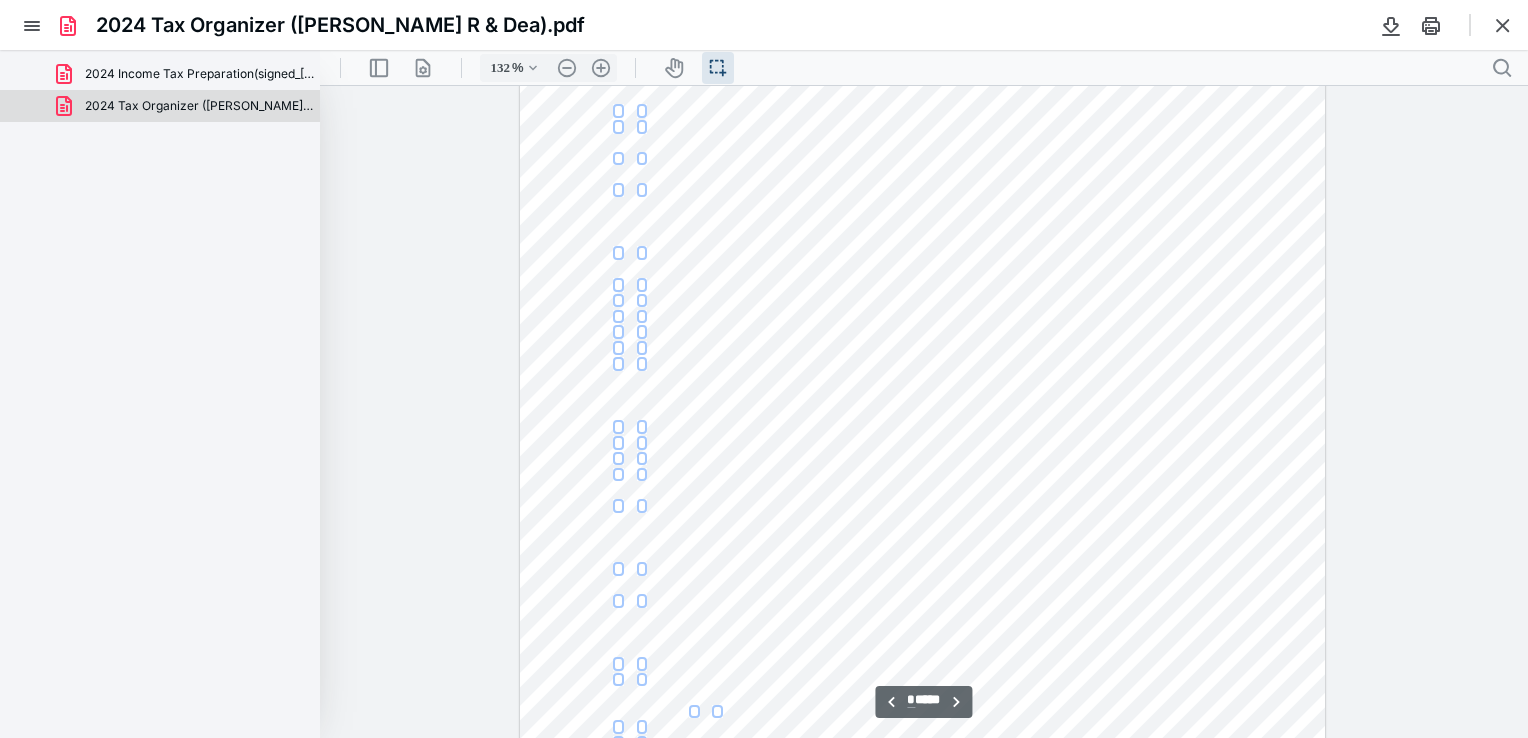 type on "*" 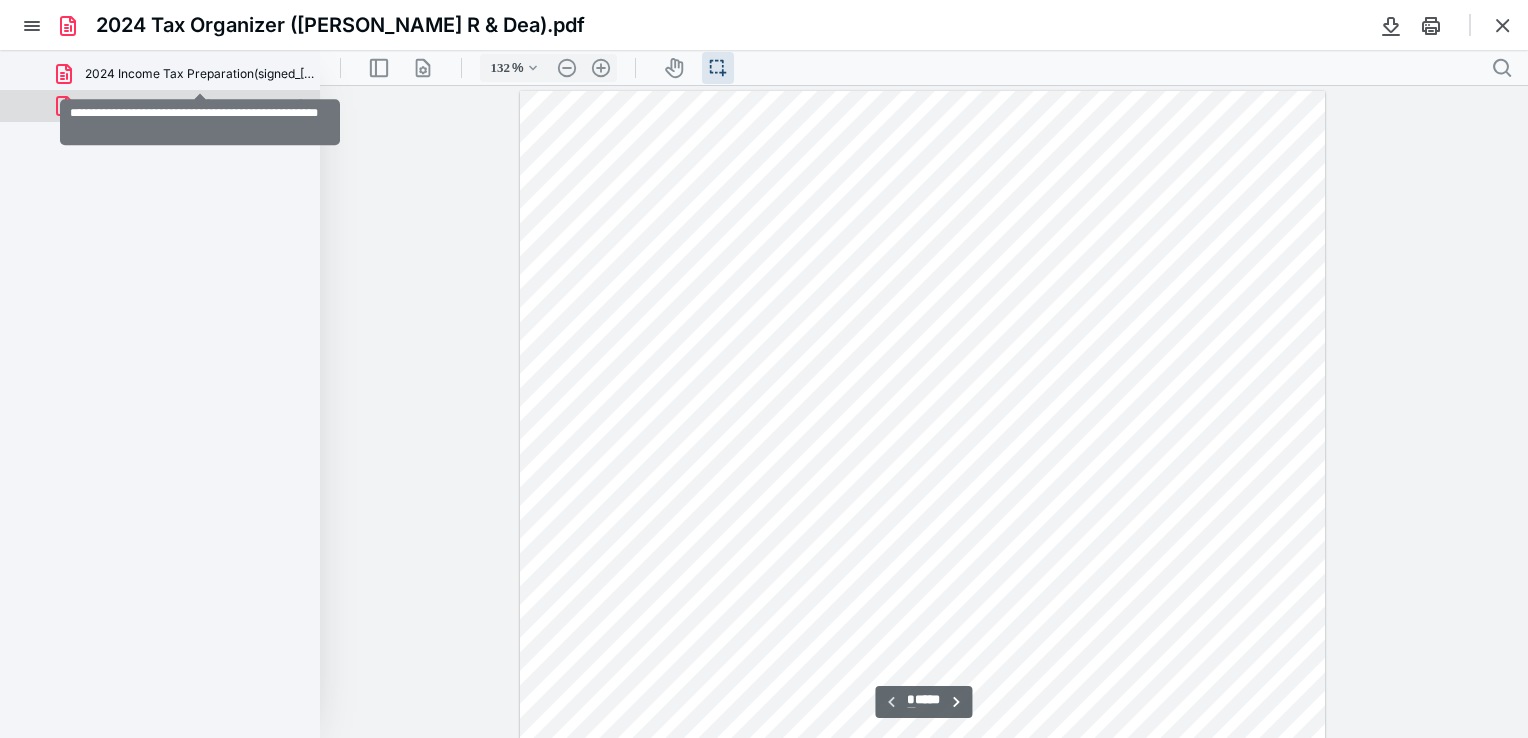click on "2024 Income Tax Preparation(signed_[DATE]).pdf" at bounding box center [200, 74] 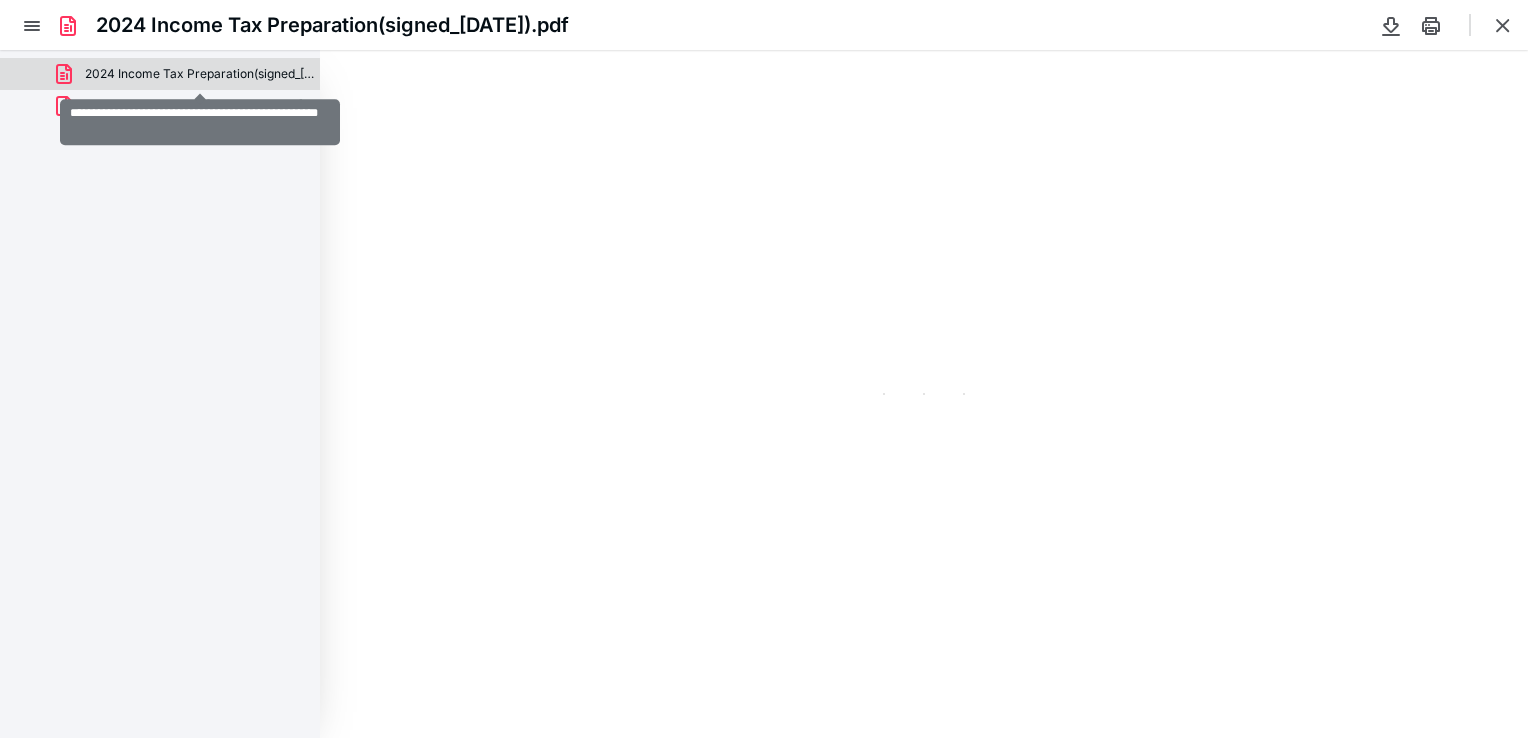 type on "82" 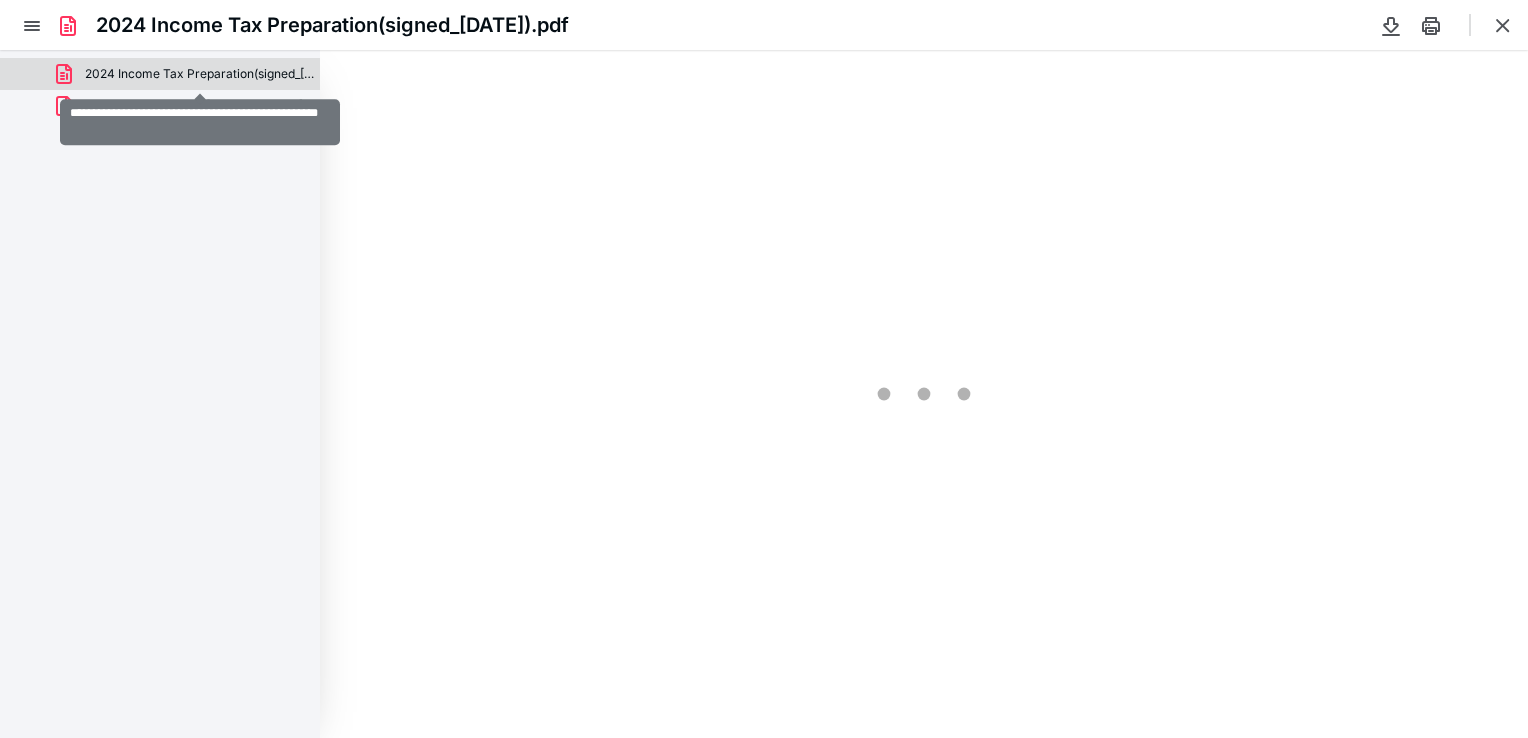 scroll, scrollTop: 39, scrollLeft: 0, axis: vertical 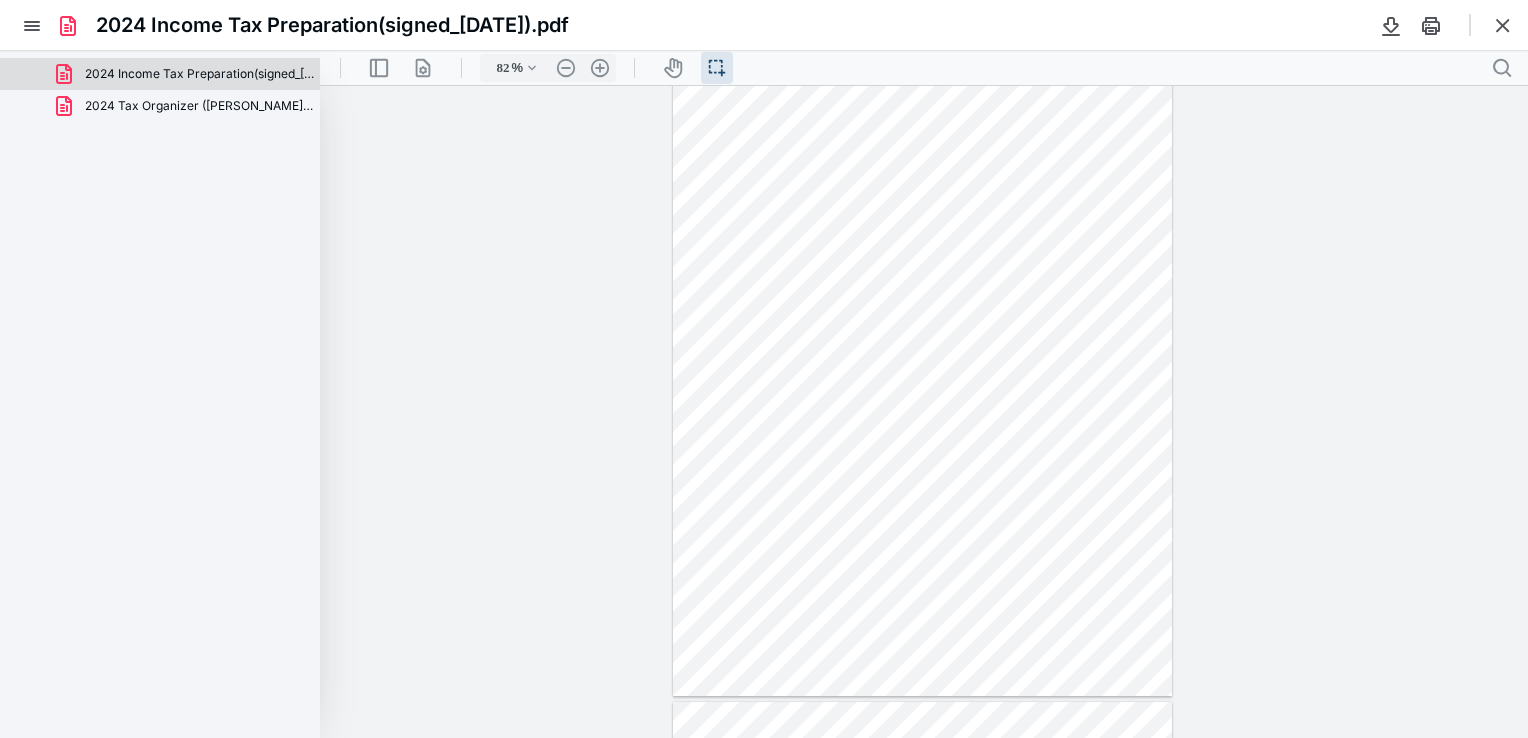 drag, startPoint x: 1527, startPoint y: 106, endPoint x: 1531, endPoint y: 146, distance: 40.1995 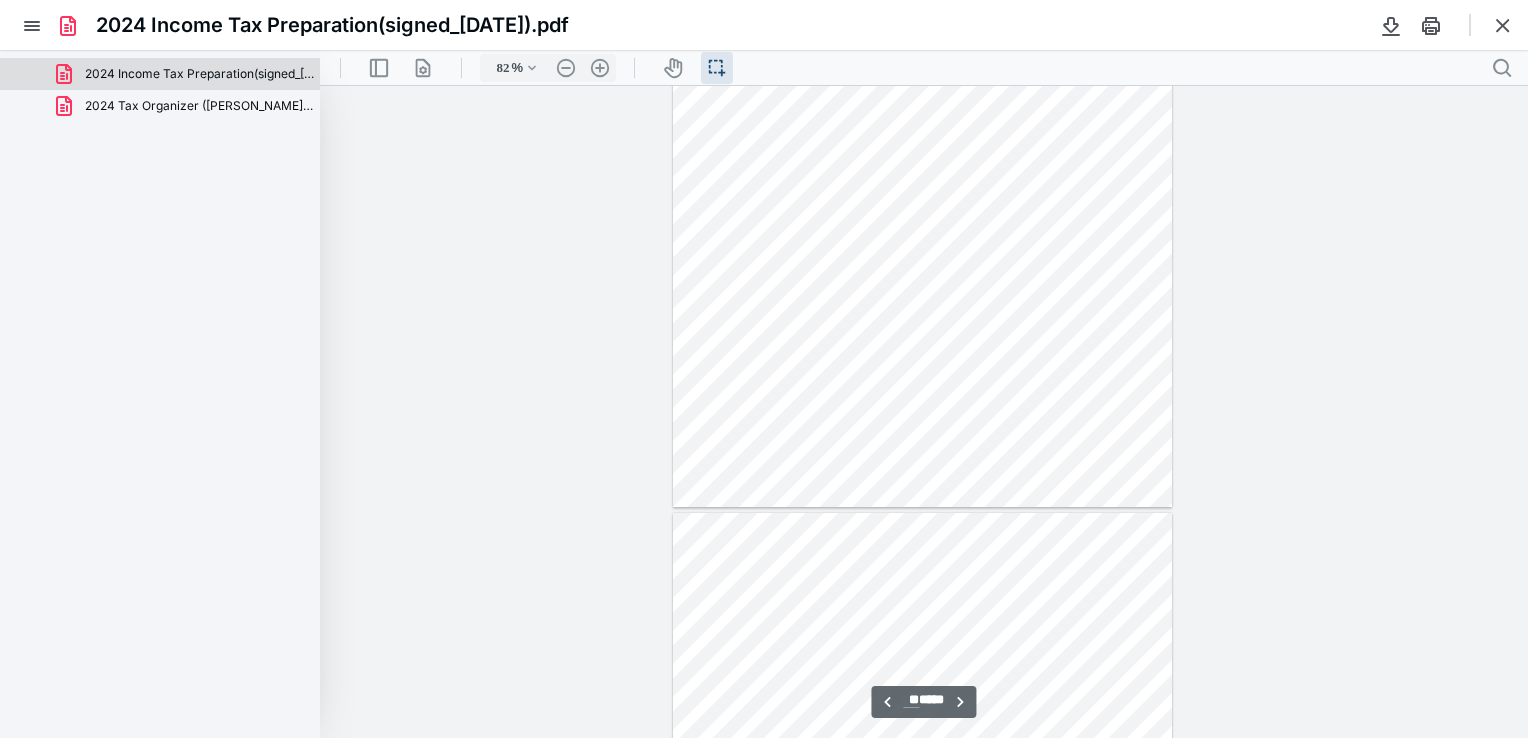 scroll, scrollTop: 13269, scrollLeft: 0, axis: vertical 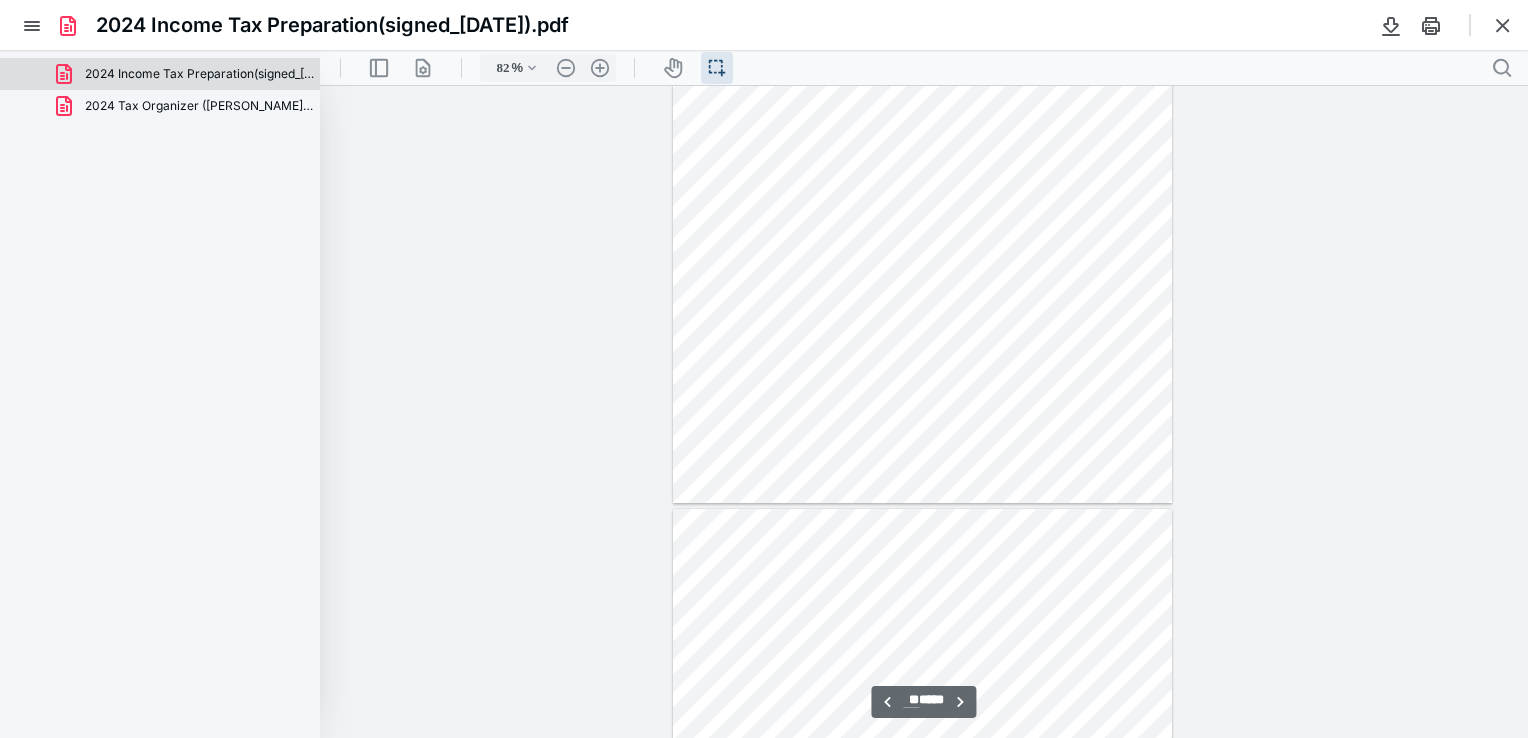type on "**" 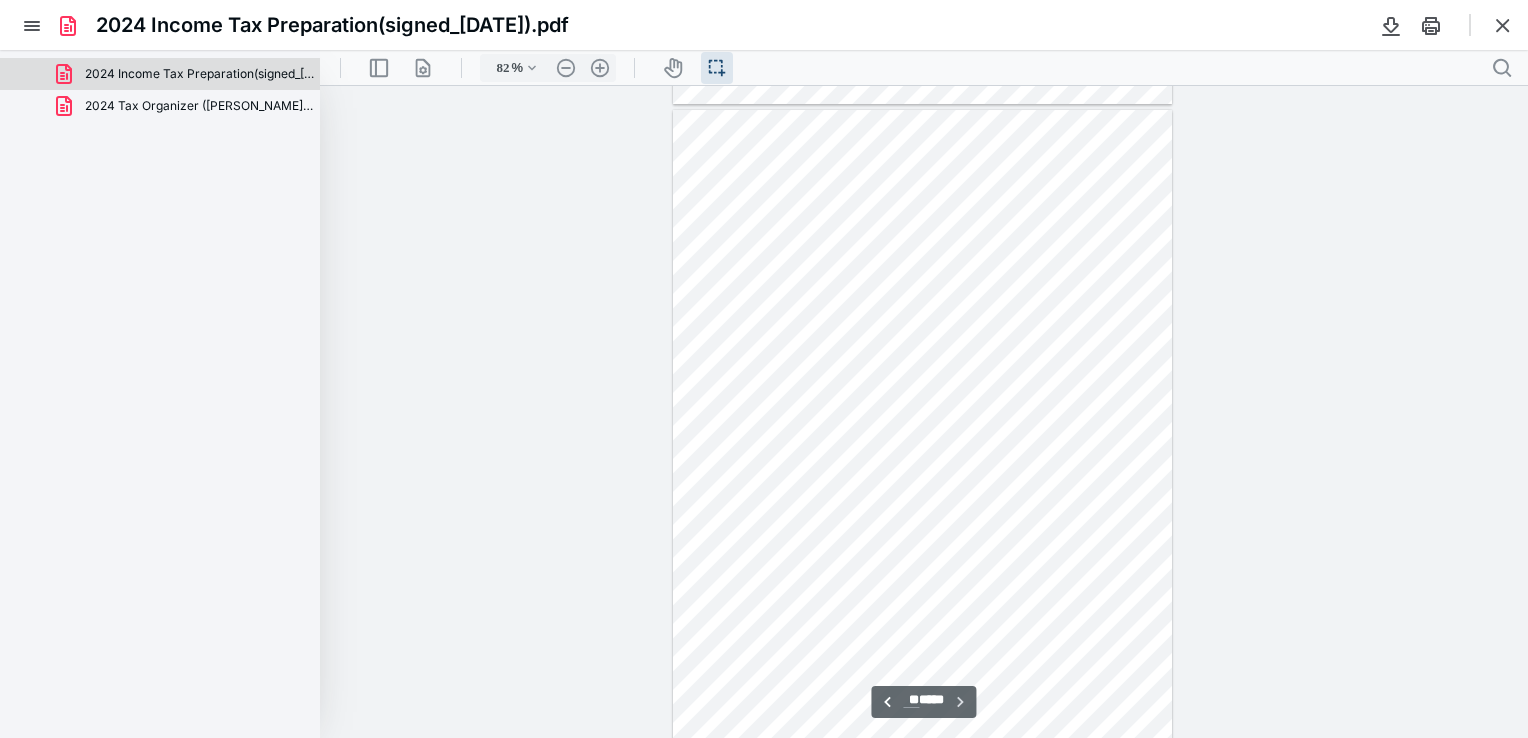 scroll, scrollTop: 15647, scrollLeft: 0, axis: vertical 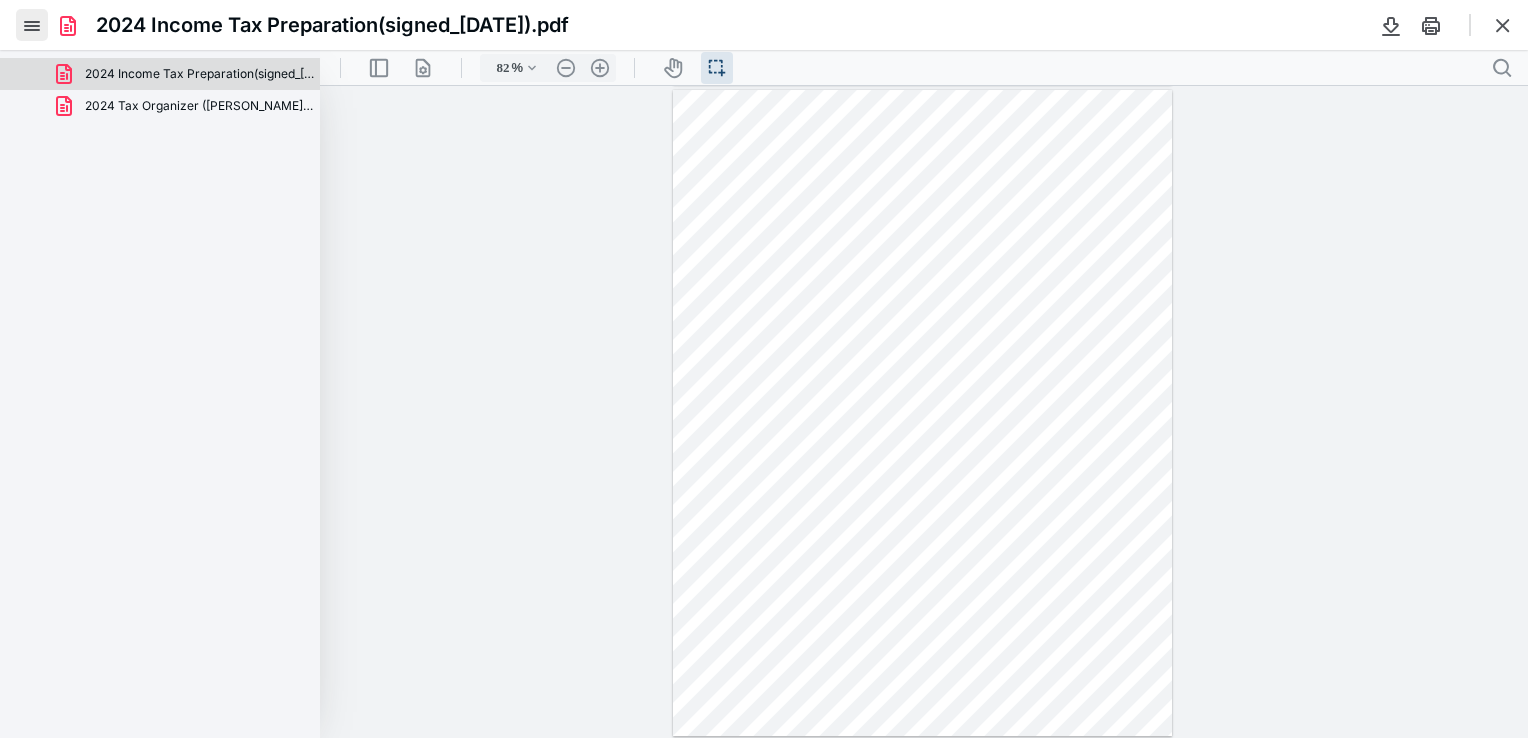 click at bounding box center (32, 25) 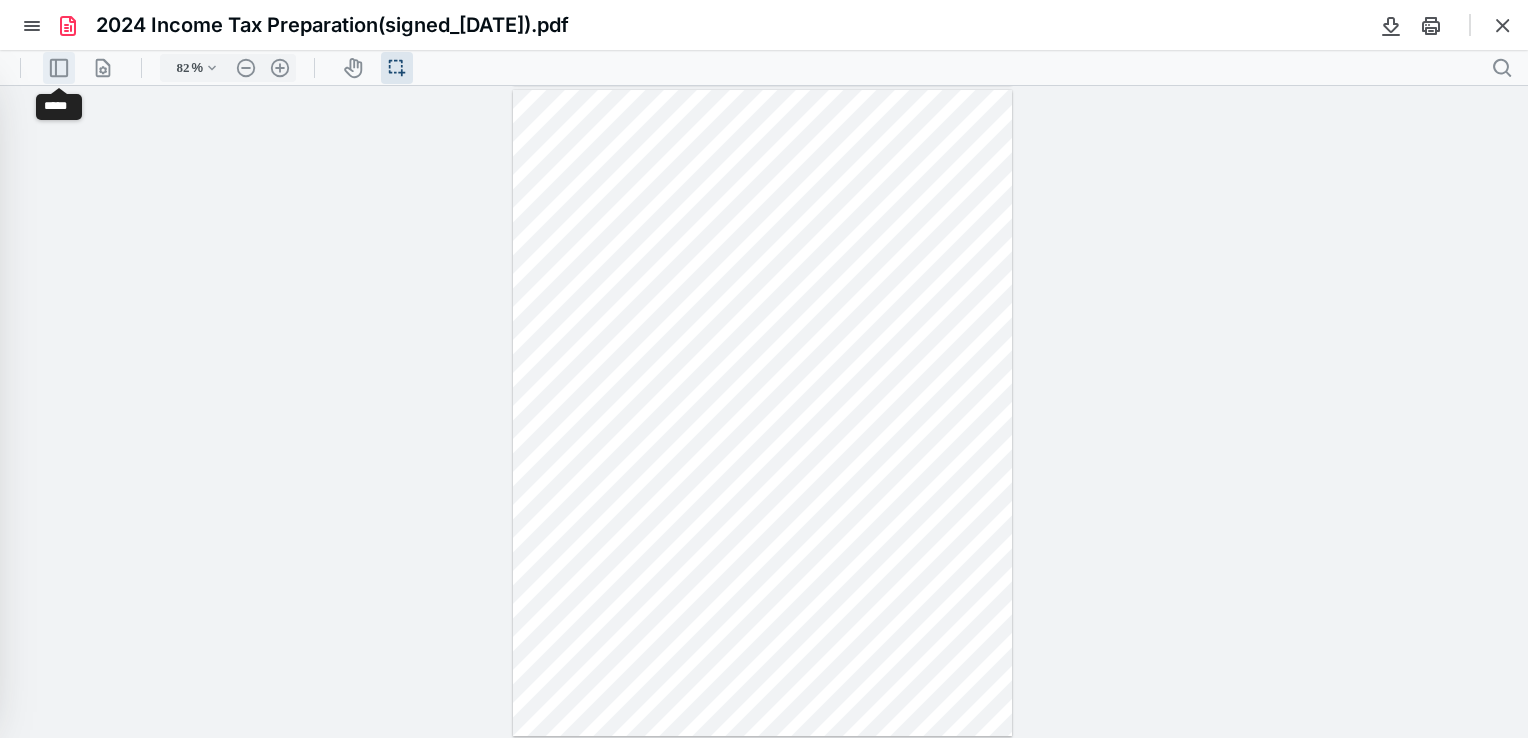 click on ".cls-1{fill:#abb0c4;} icon - header - sidebar - line" at bounding box center [59, 68] 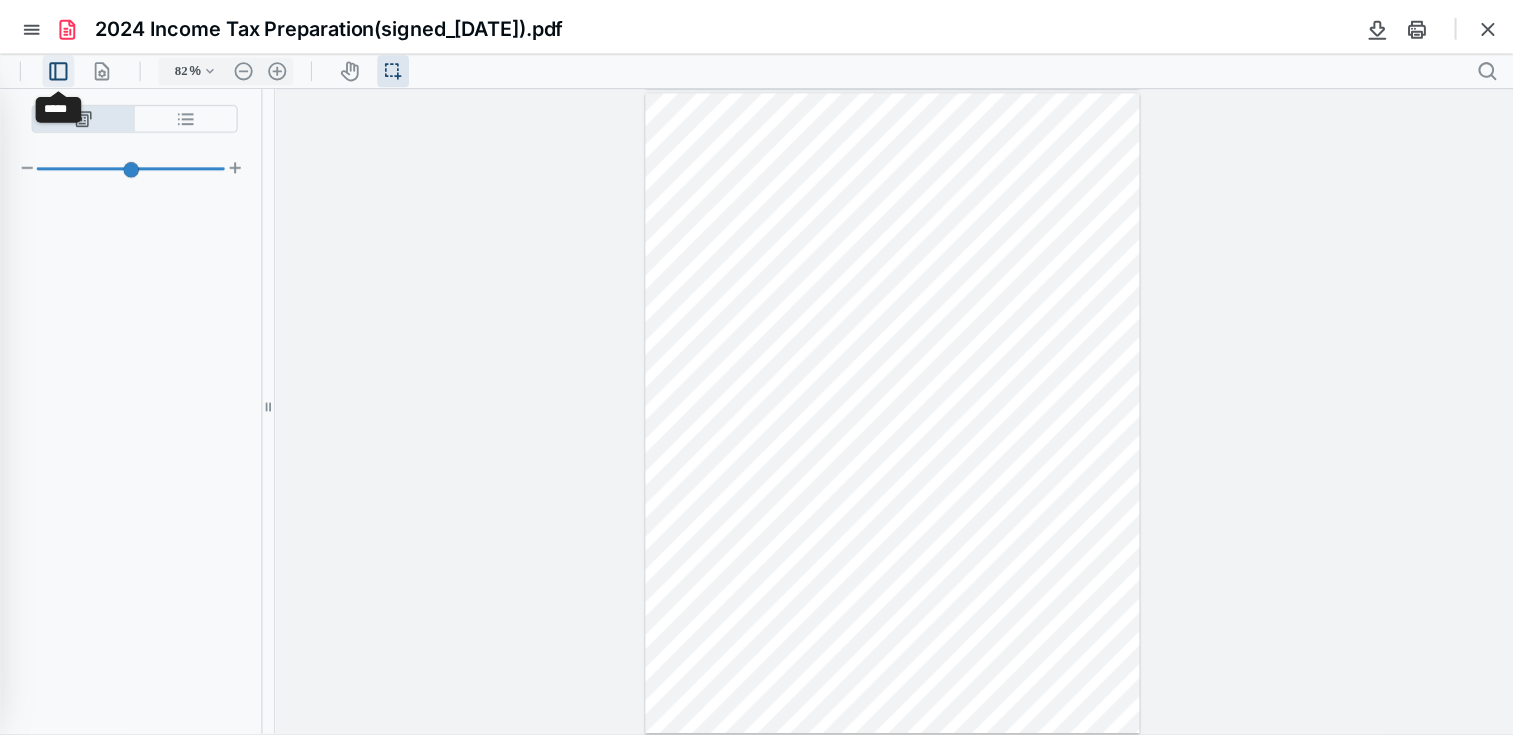 scroll, scrollTop: 4448, scrollLeft: 0, axis: vertical 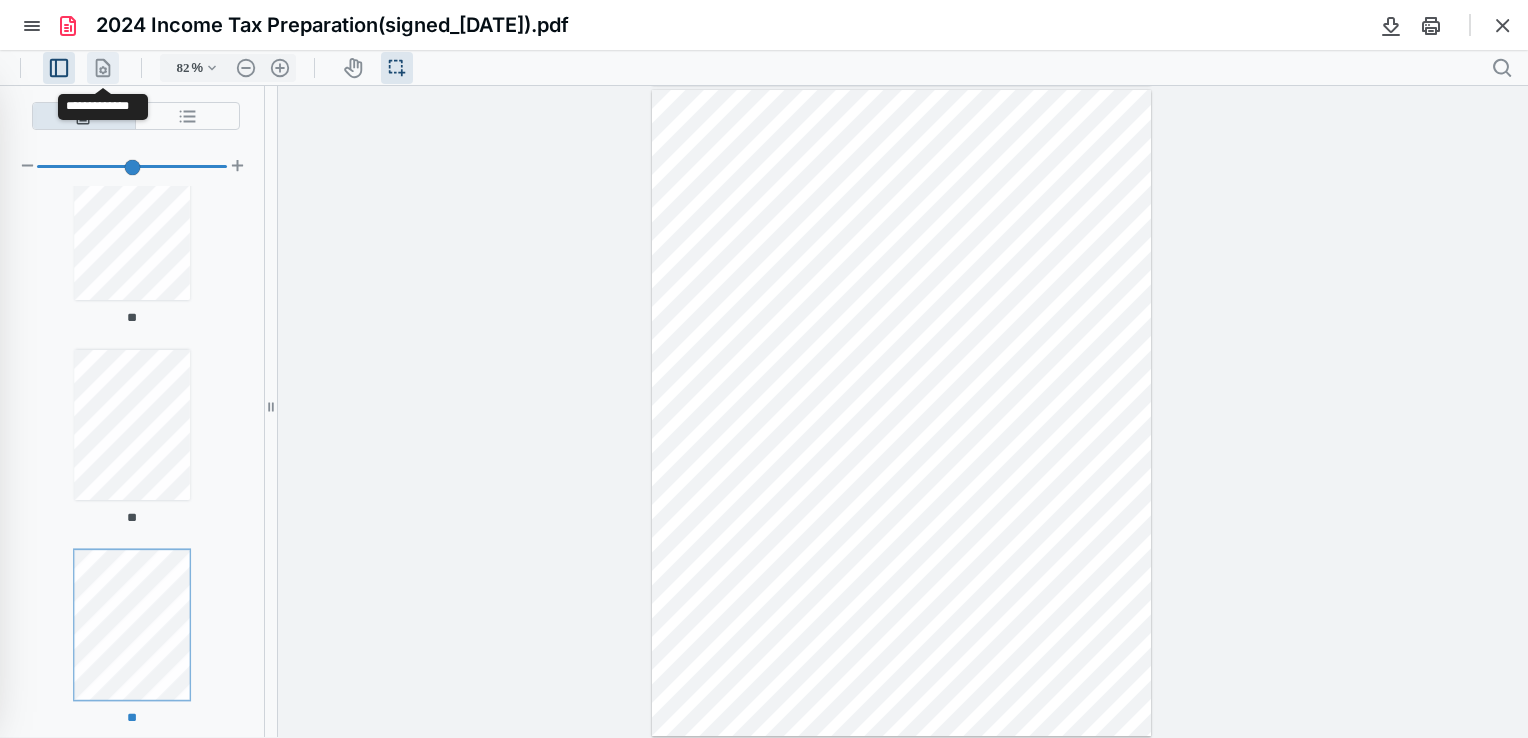 click on ".cls-1{fill:#abb0c4;} icon - header - page manipulation - line" at bounding box center (103, 68) 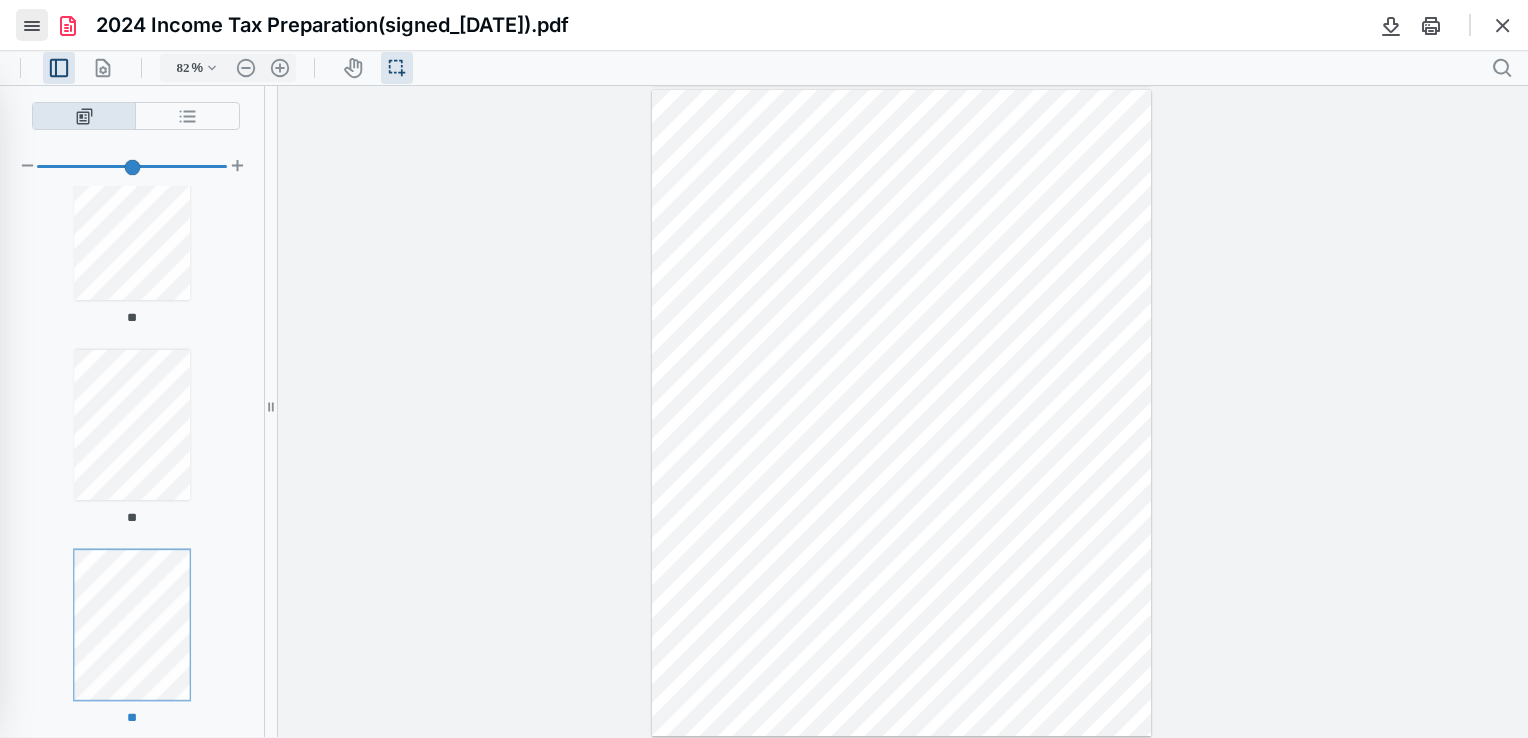 click at bounding box center [32, 25] 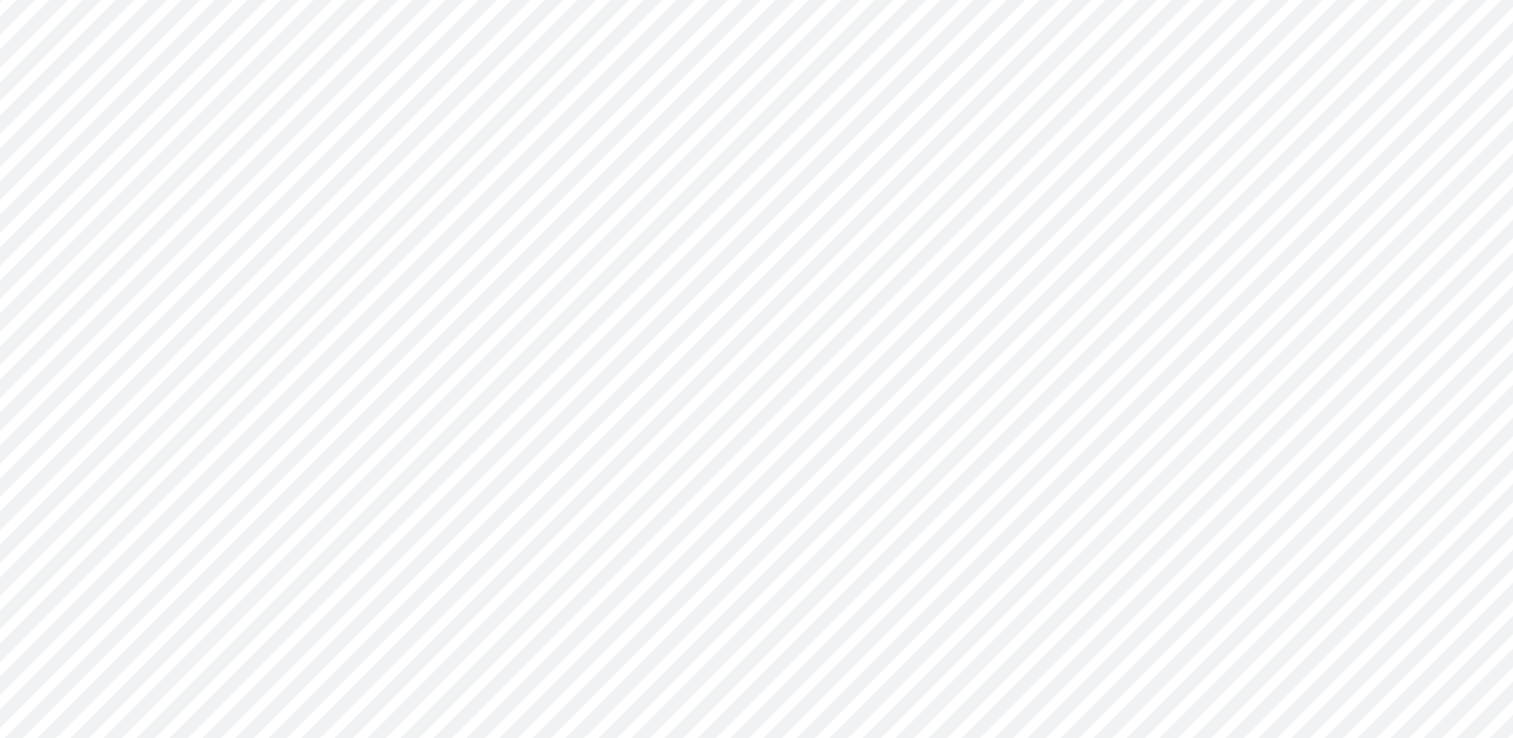 scroll, scrollTop: 0, scrollLeft: 0, axis: both 